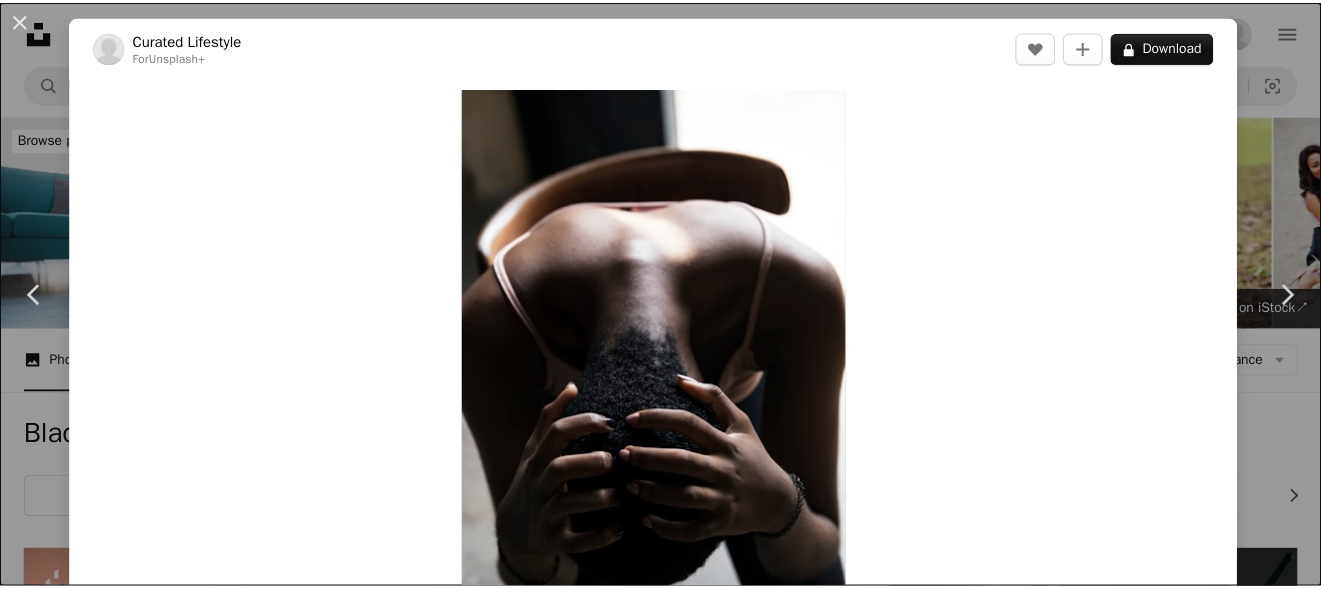 scroll, scrollTop: 6400, scrollLeft: 0, axis: vertical 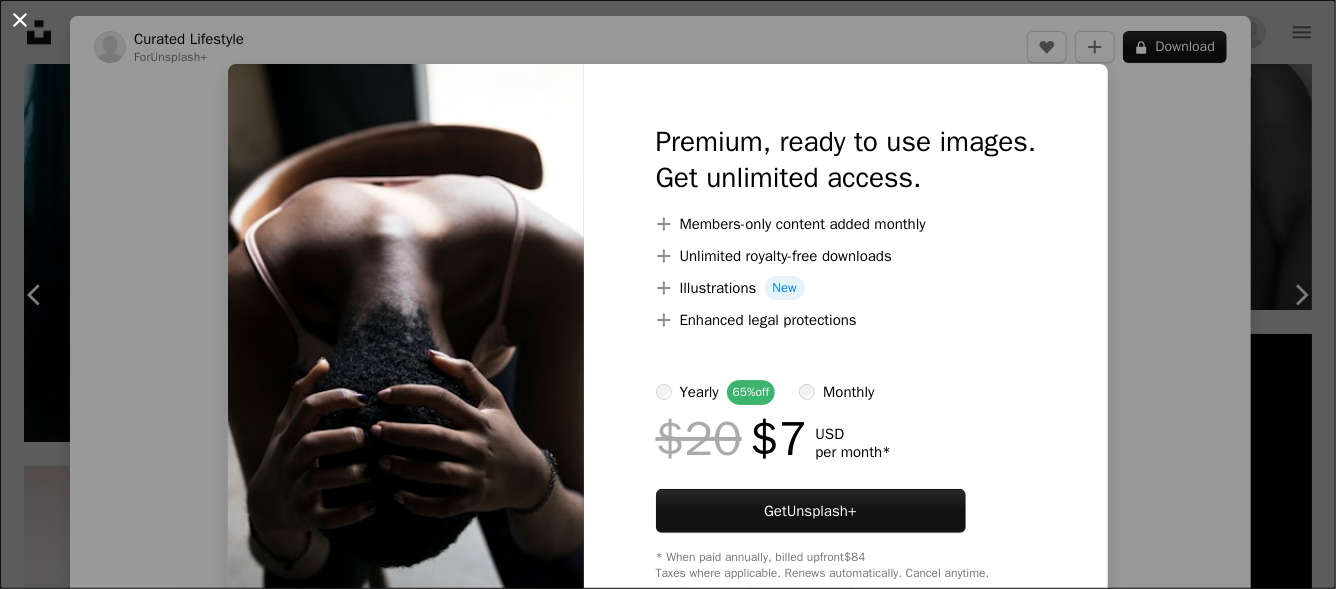 click on "An X shape" at bounding box center [20, 20] 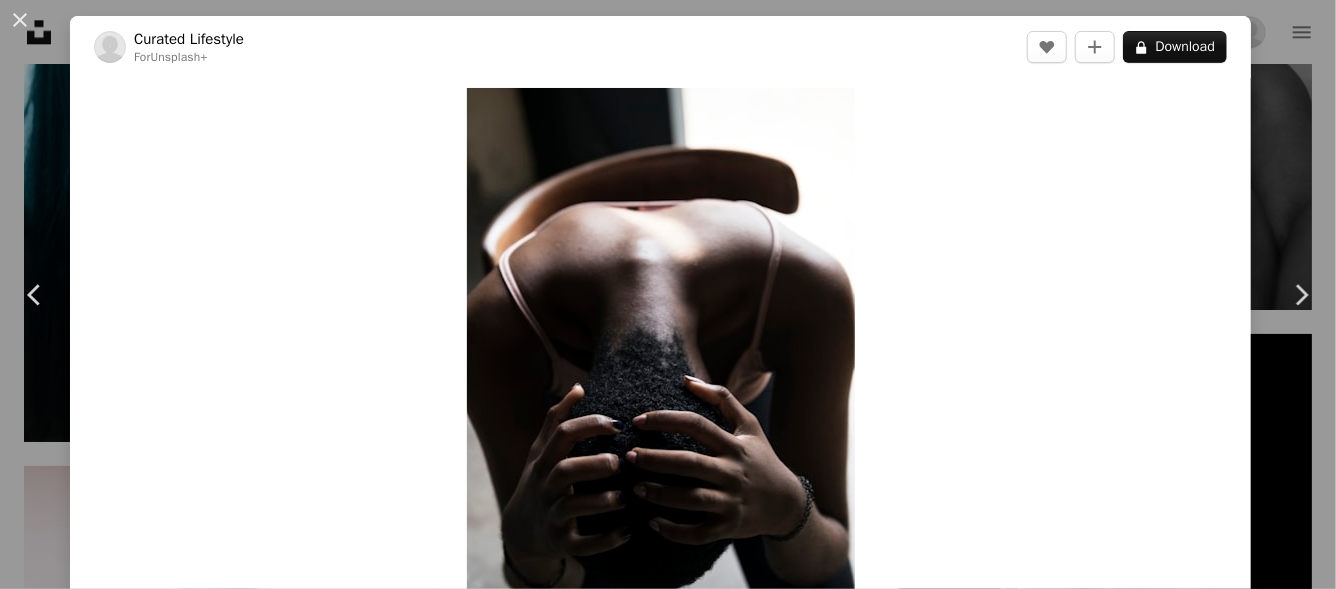 click on "An X shape" at bounding box center [20, 20] 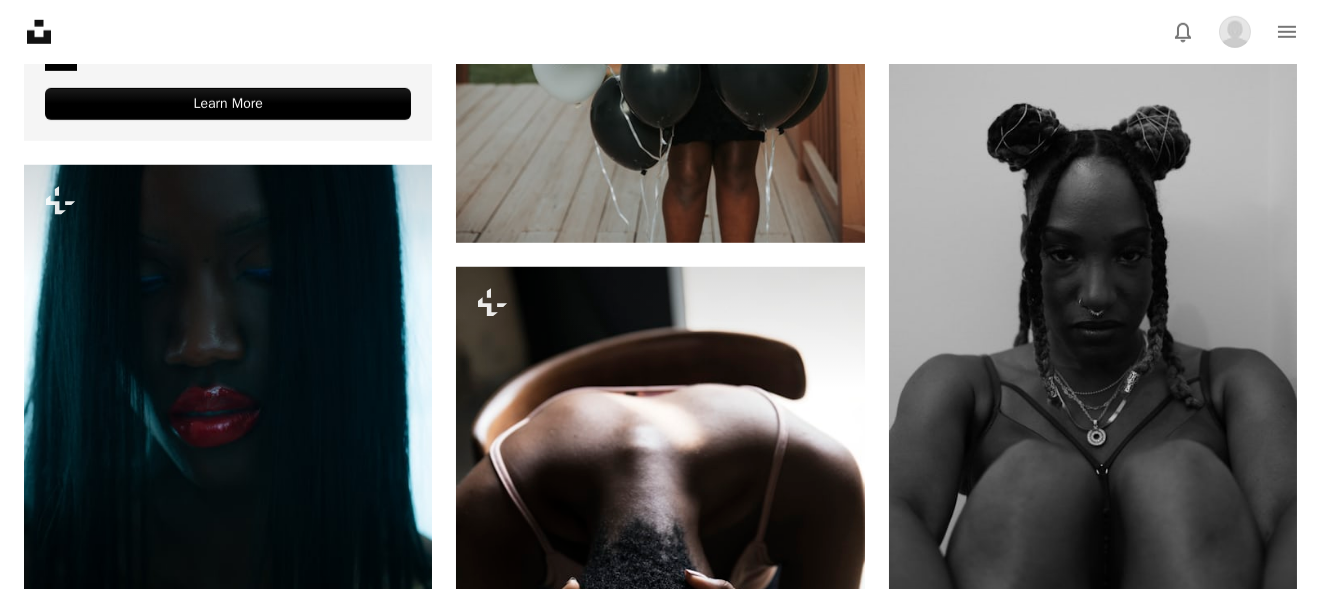 scroll, scrollTop: 6009, scrollLeft: 0, axis: vertical 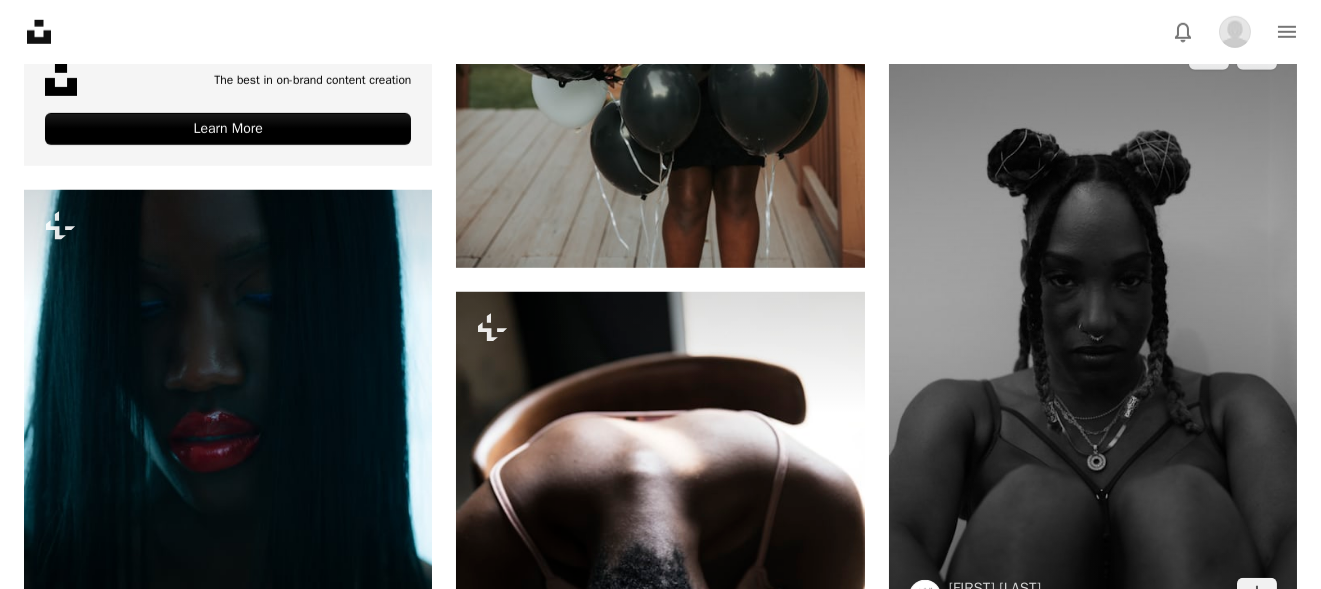 click at bounding box center (1093, 324) 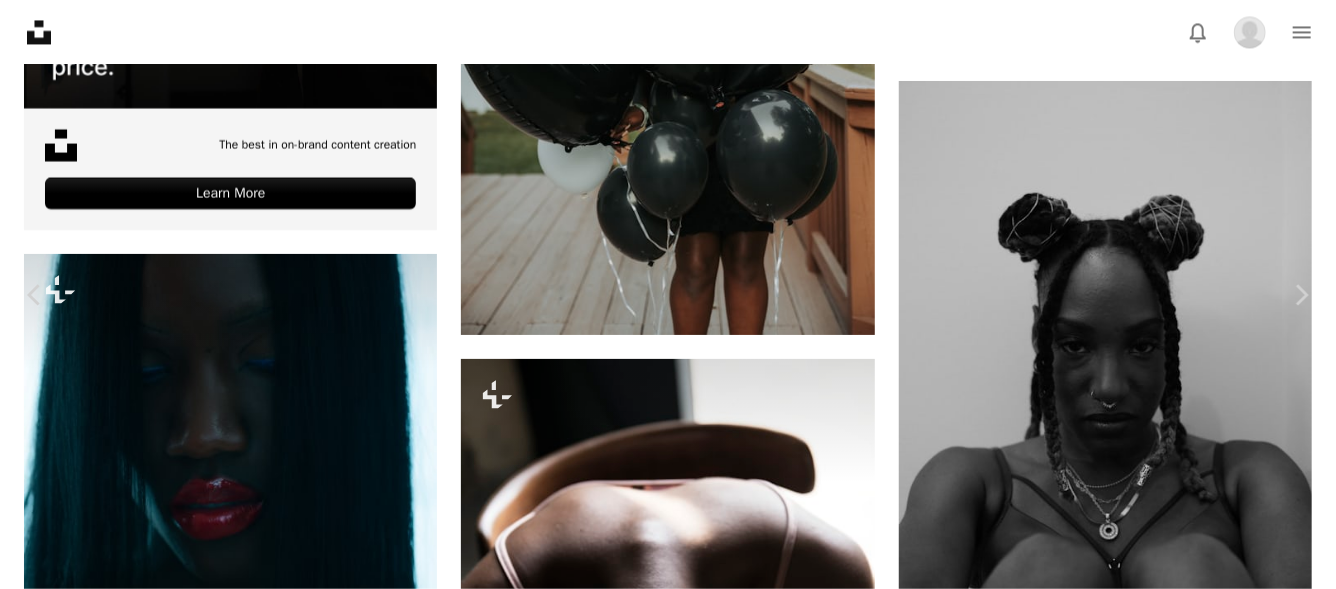 click on "An X shape" at bounding box center (20, 20) 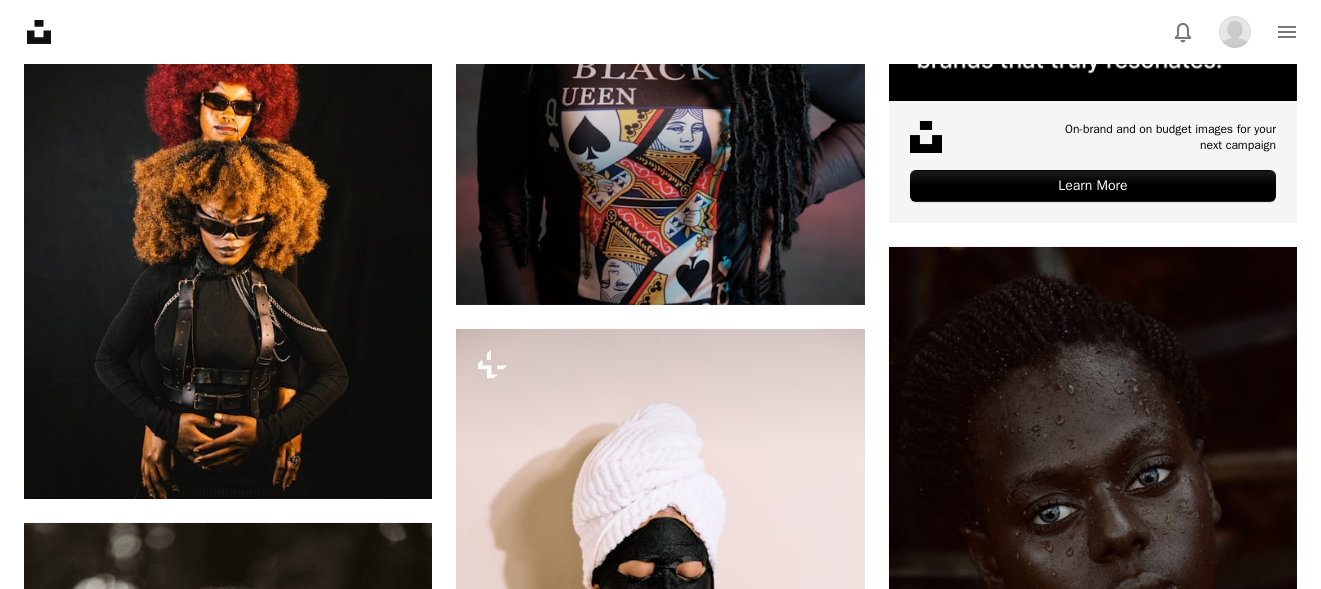 scroll, scrollTop: 729, scrollLeft: 0, axis: vertical 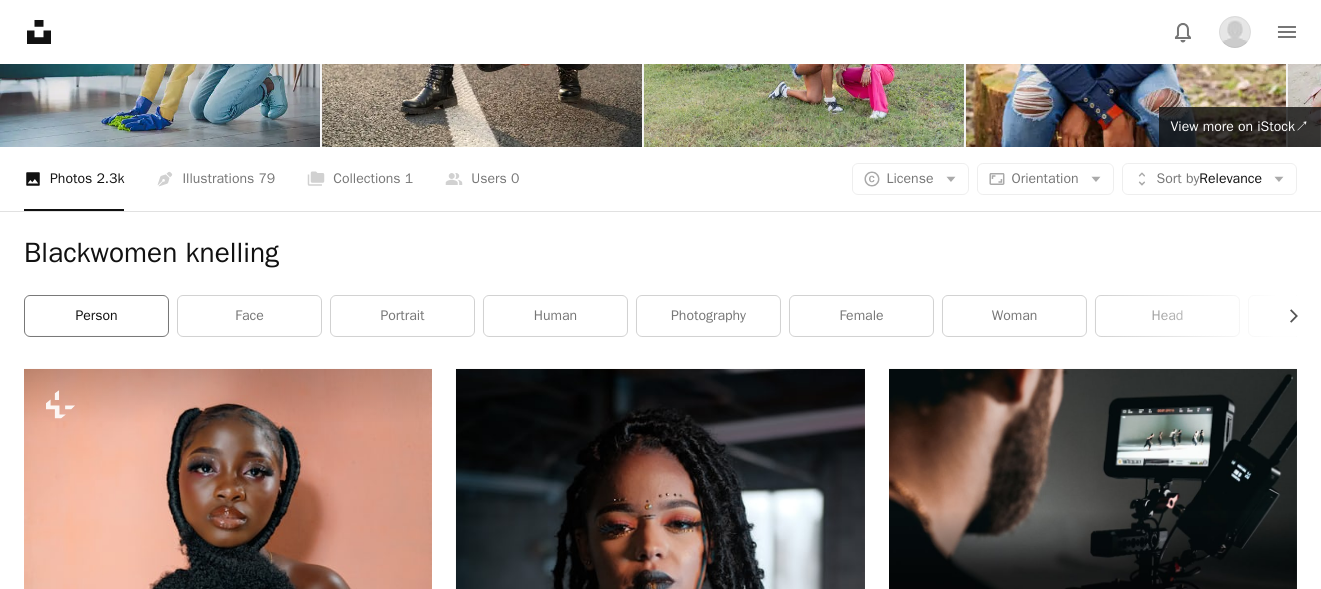 click on "person" at bounding box center (96, 316) 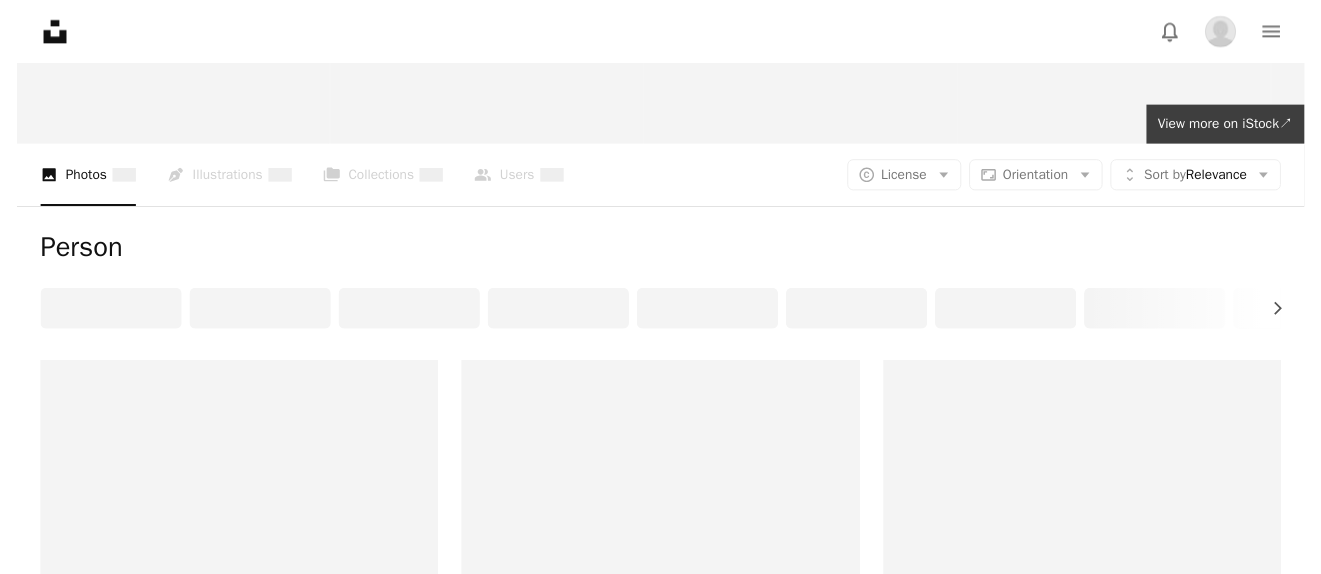 scroll, scrollTop: 0, scrollLeft: 0, axis: both 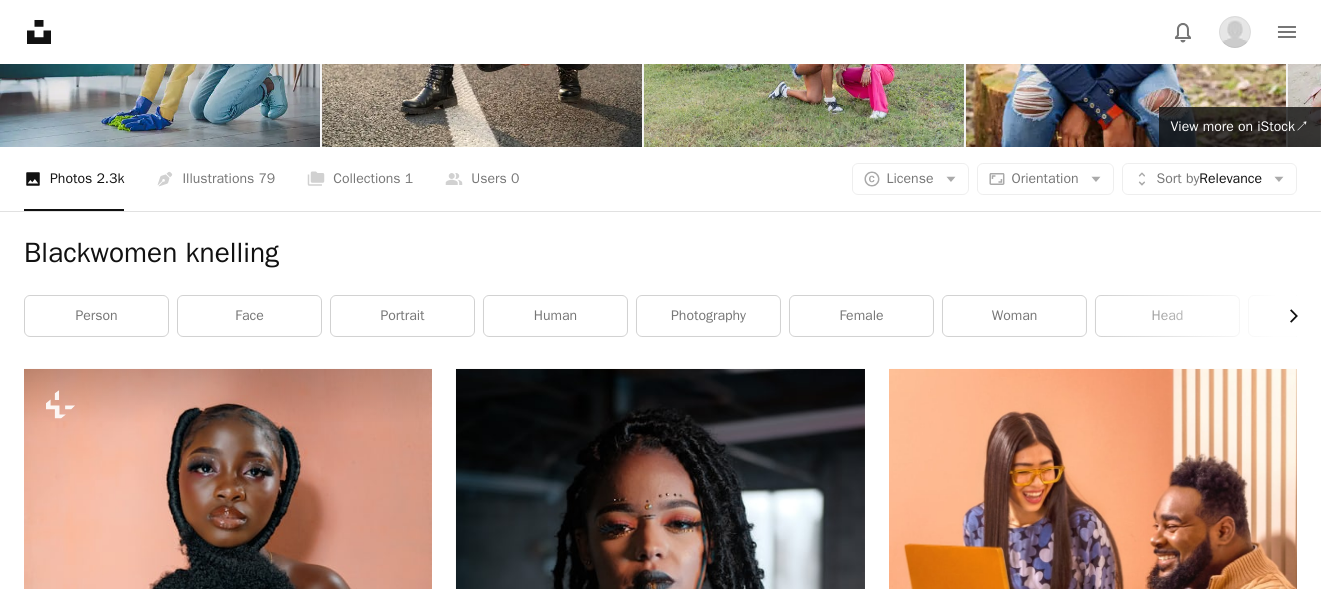 click on "Chevron right" 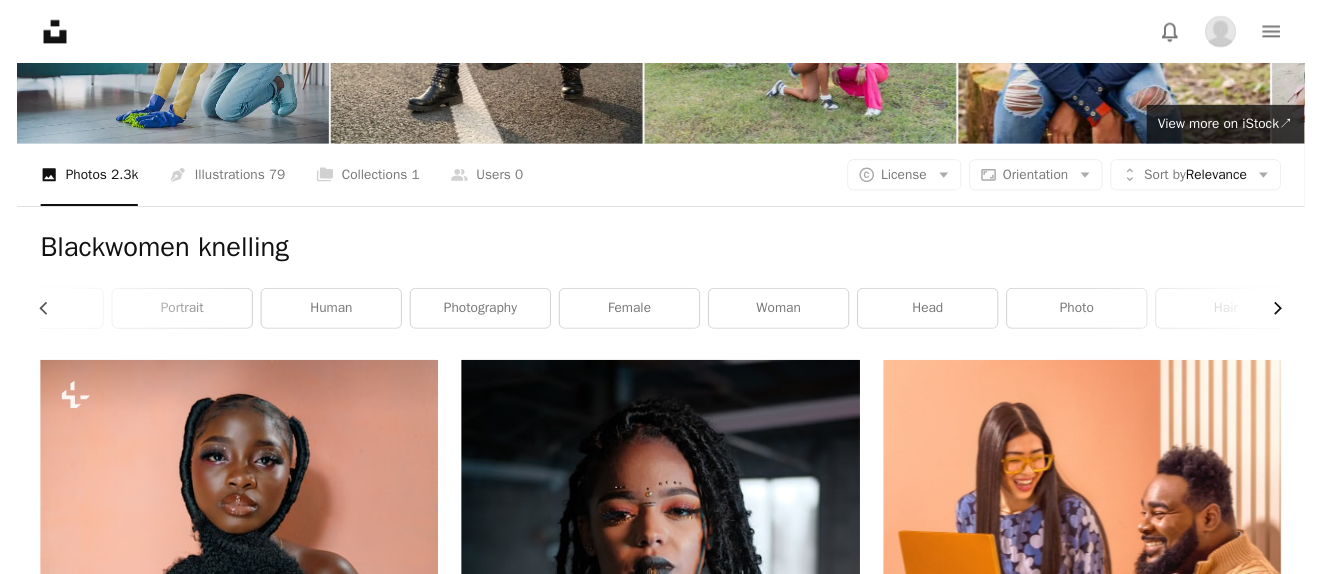 scroll, scrollTop: 0, scrollLeft: 299, axis: horizontal 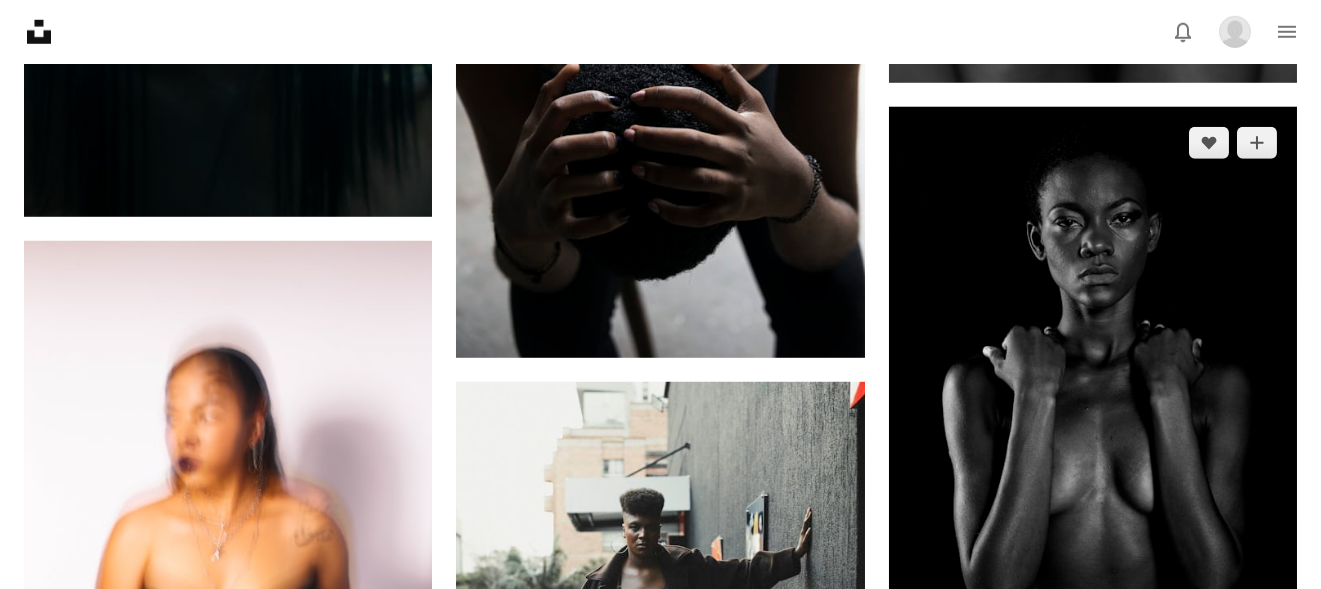 click at bounding box center [1093, 413] 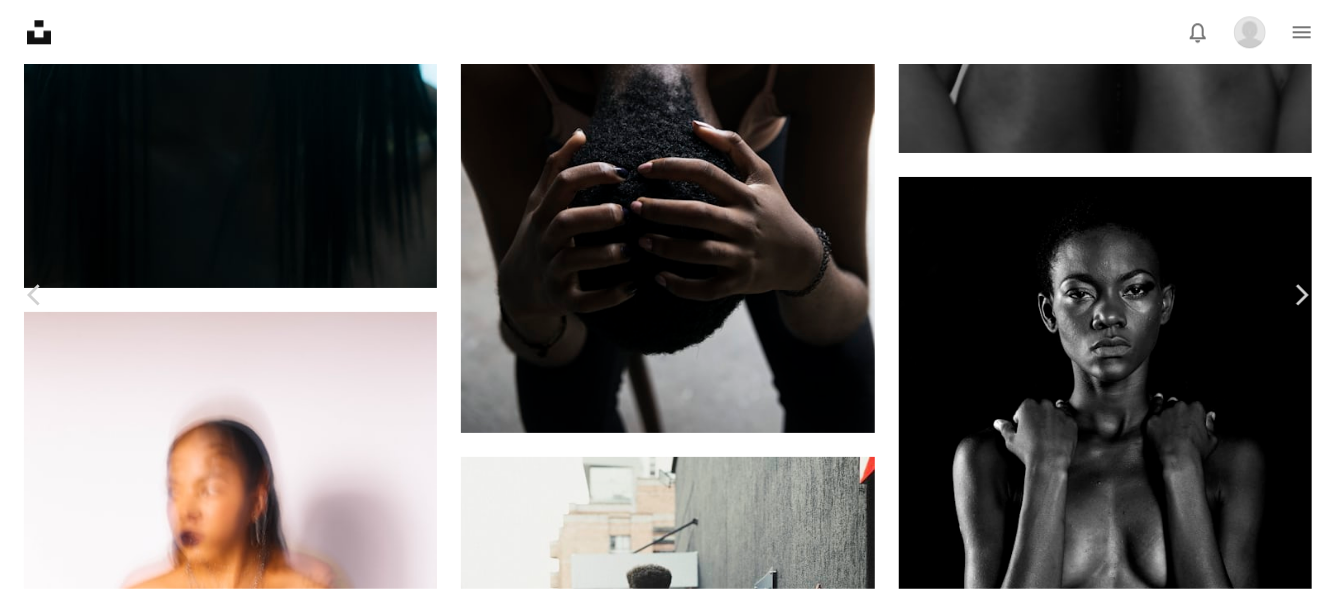 click on "An X shape" at bounding box center (20, 20) 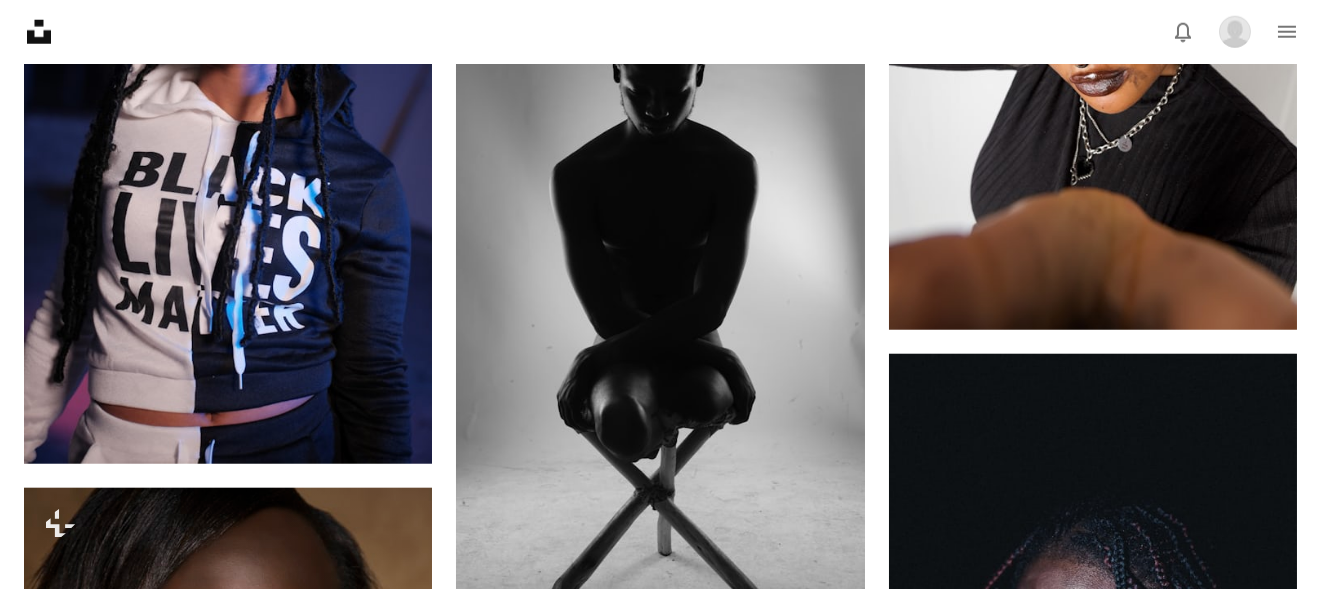 scroll, scrollTop: 8112, scrollLeft: 0, axis: vertical 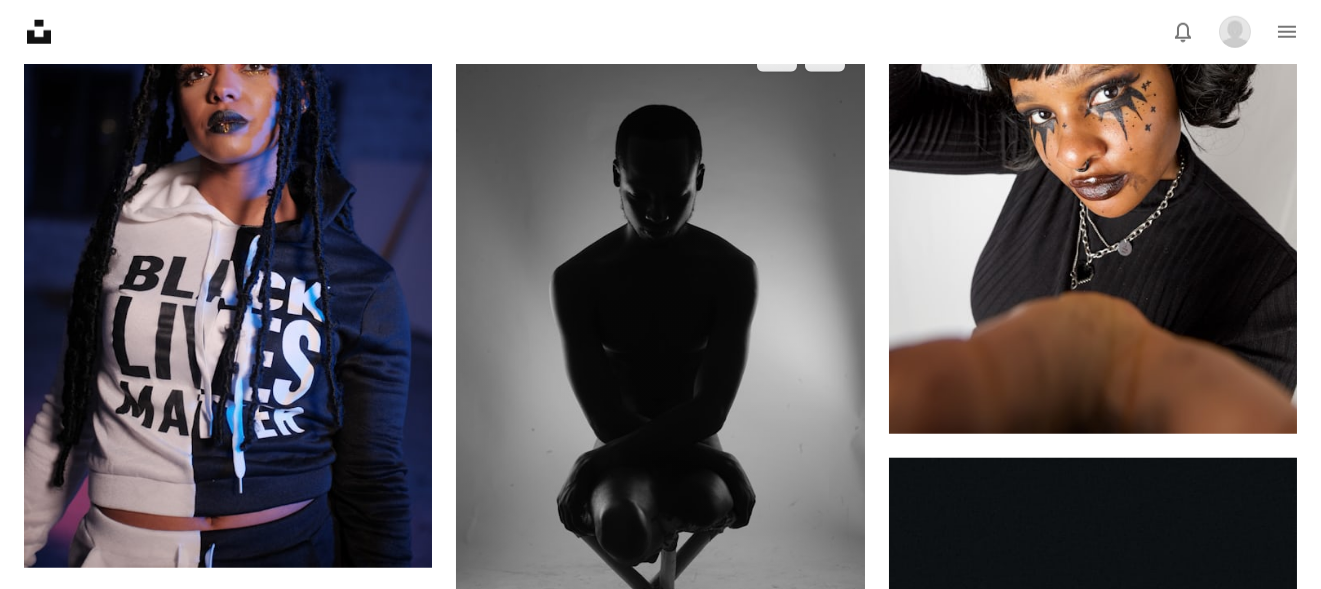 click at bounding box center (660, 383) 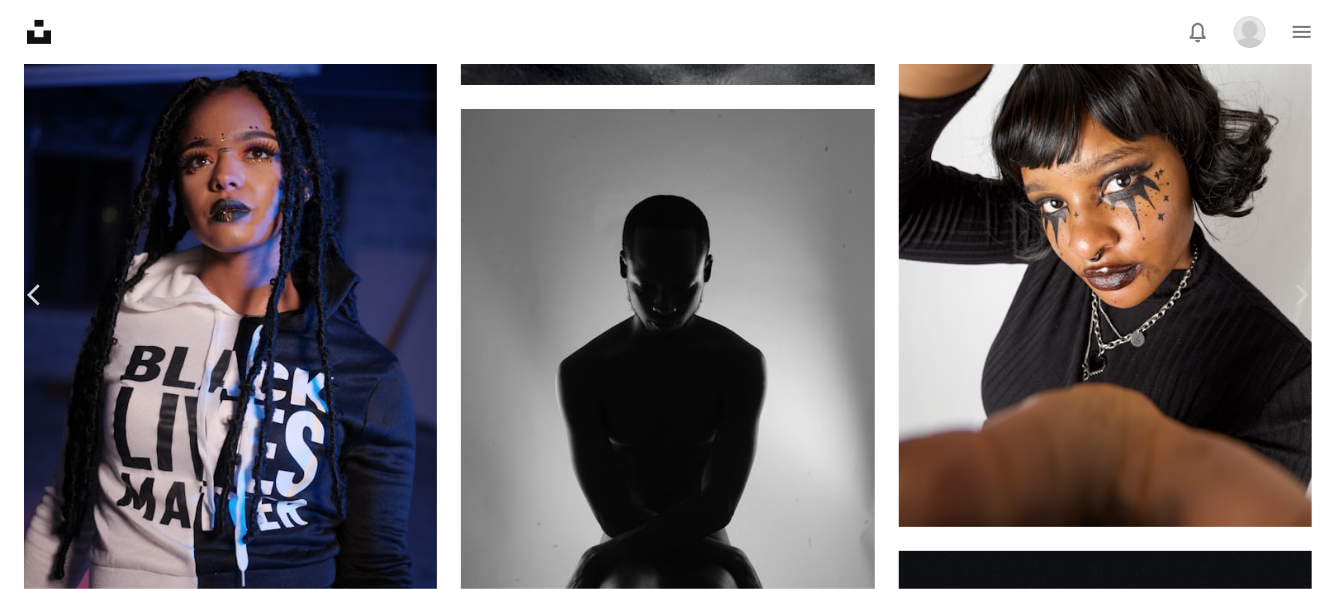 click on "Download" at bounding box center [1151, 12797] 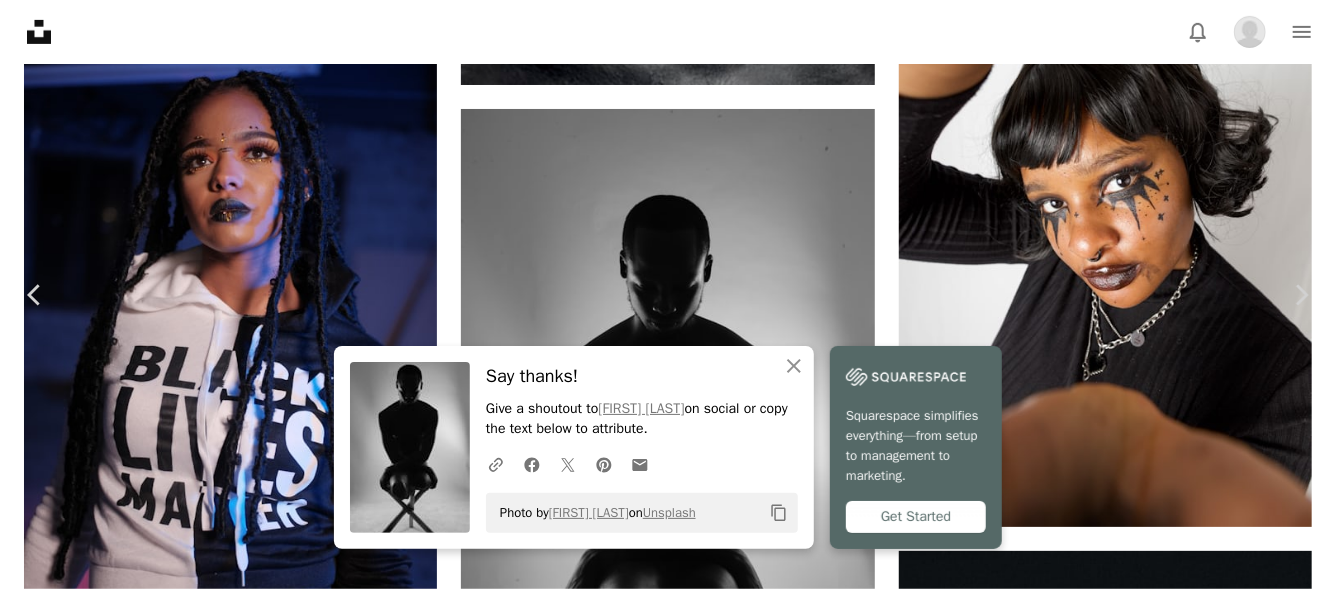 click on "An X shape" at bounding box center (20, 20) 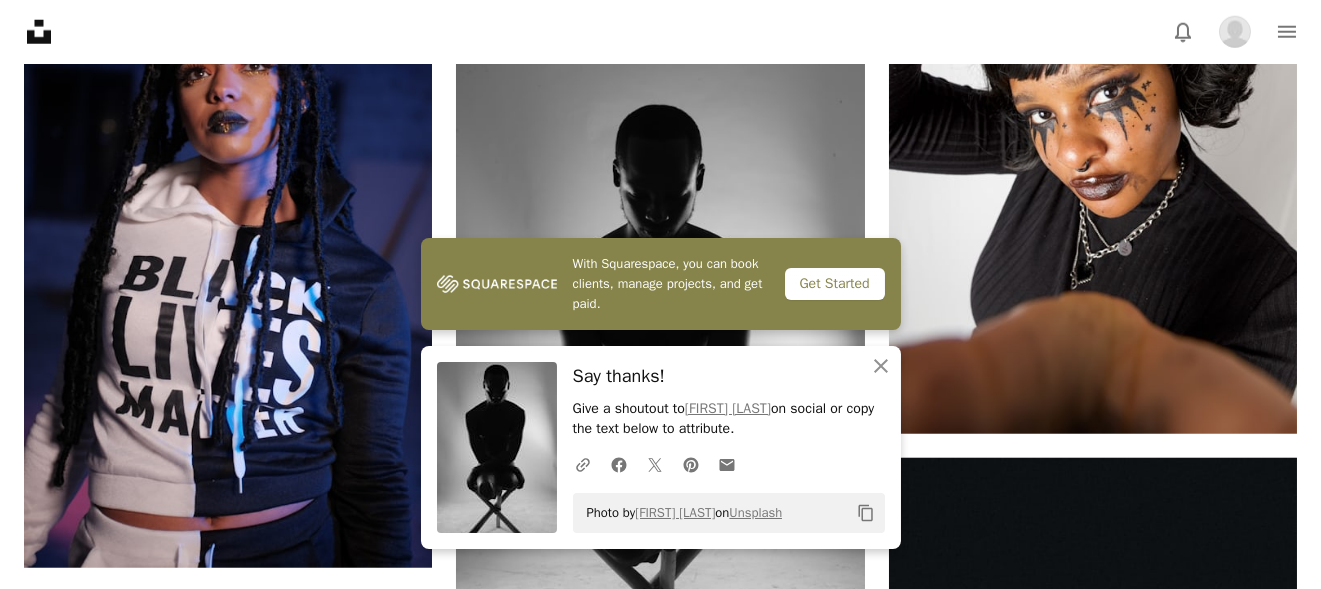 scroll, scrollTop: 8628, scrollLeft: 0, axis: vertical 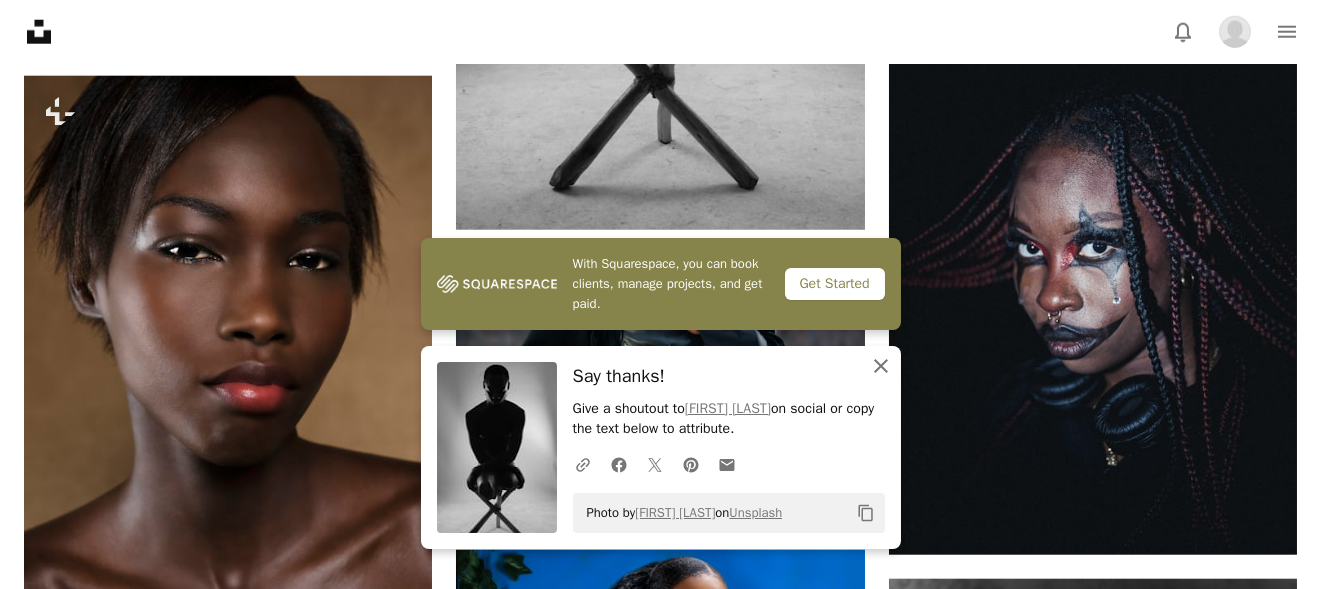 click on "An X shape" 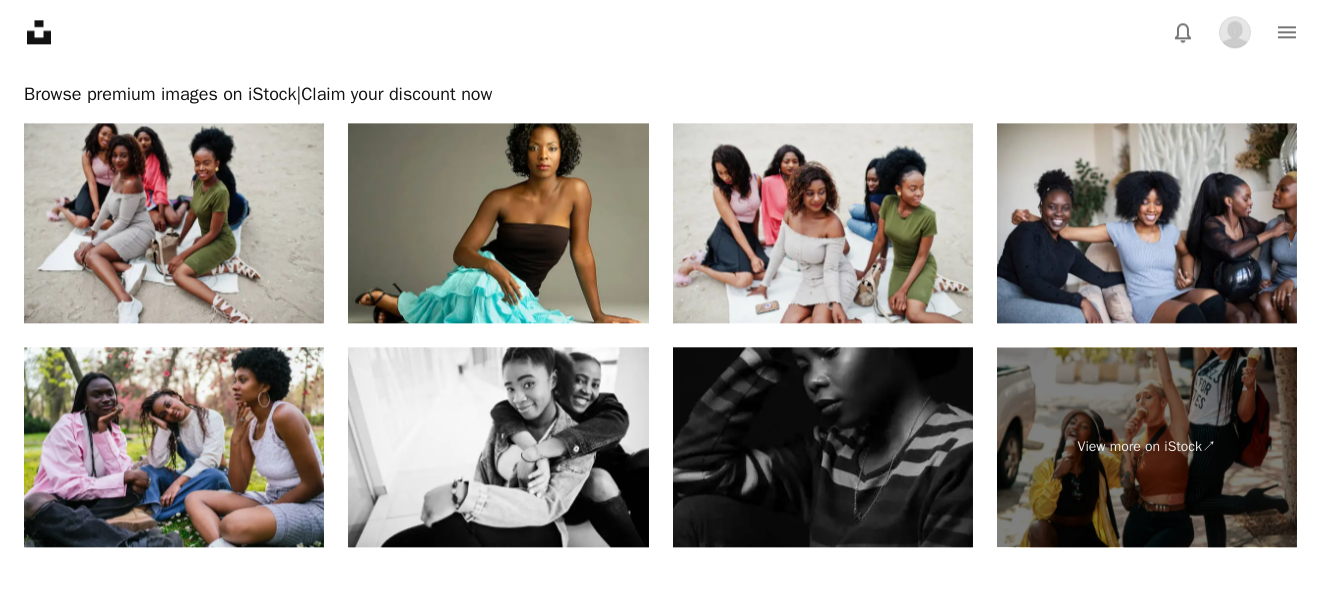 scroll, scrollTop: 19882, scrollLeft: 0, axis: vertical 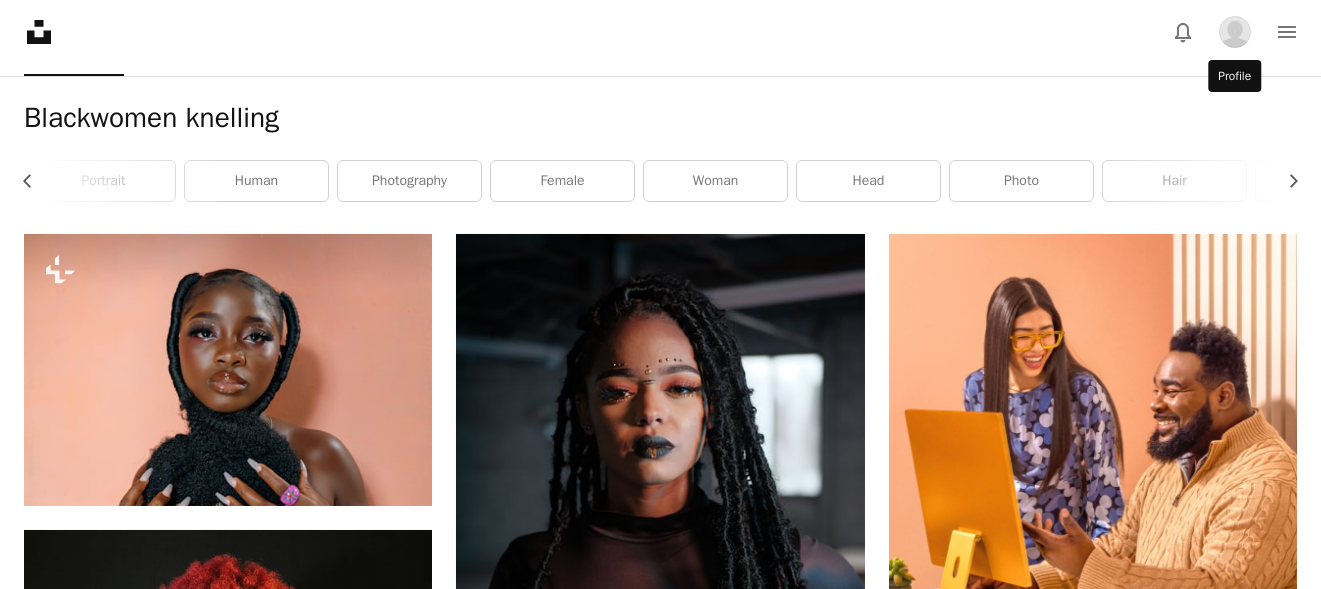 click at bounding box center (1235, 32) 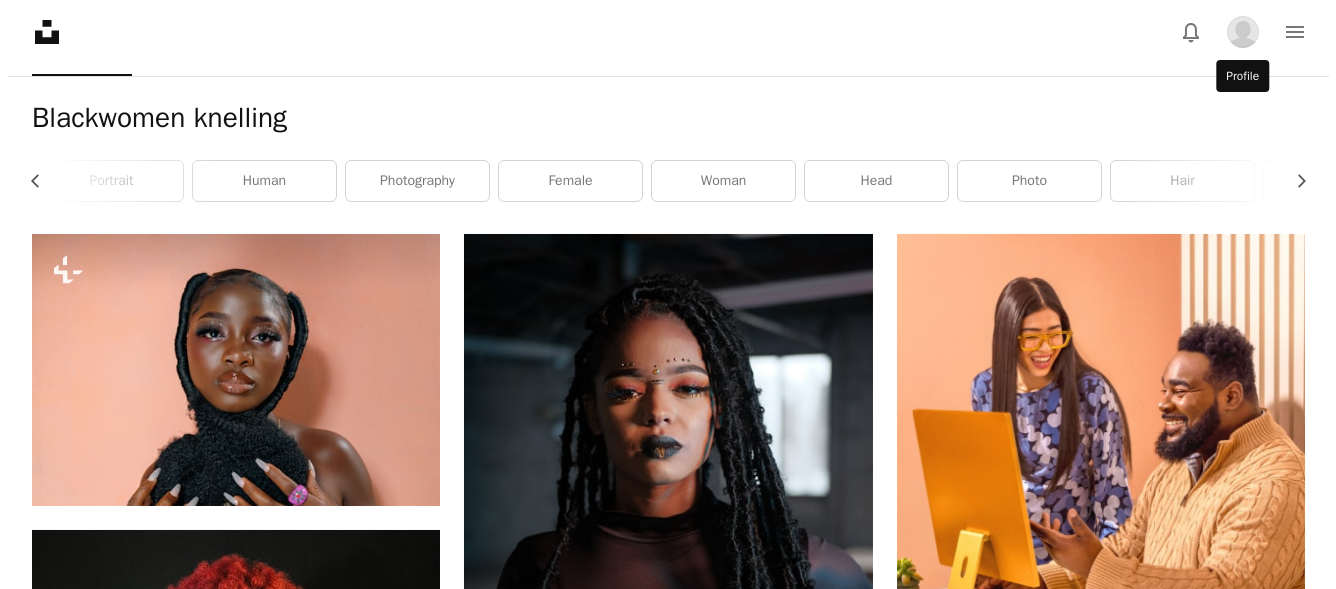 scroll, scrollTop: 0, scrollLeft: 0, axis: both 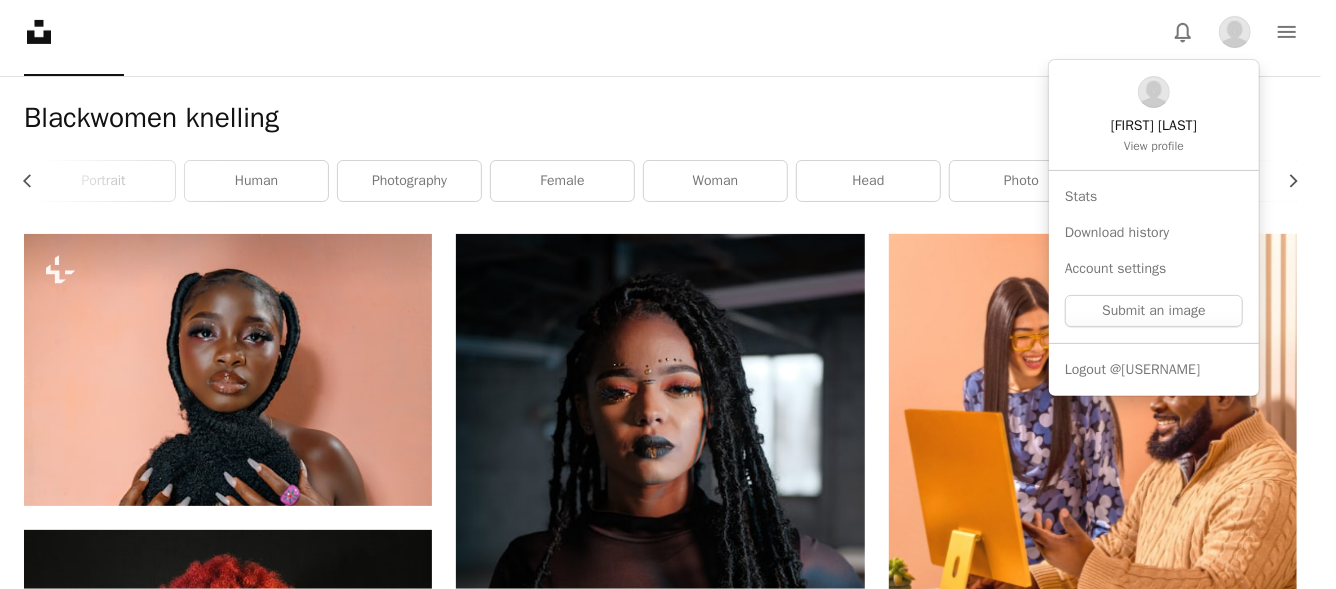click on "**********" at bounding box center [660, 294] 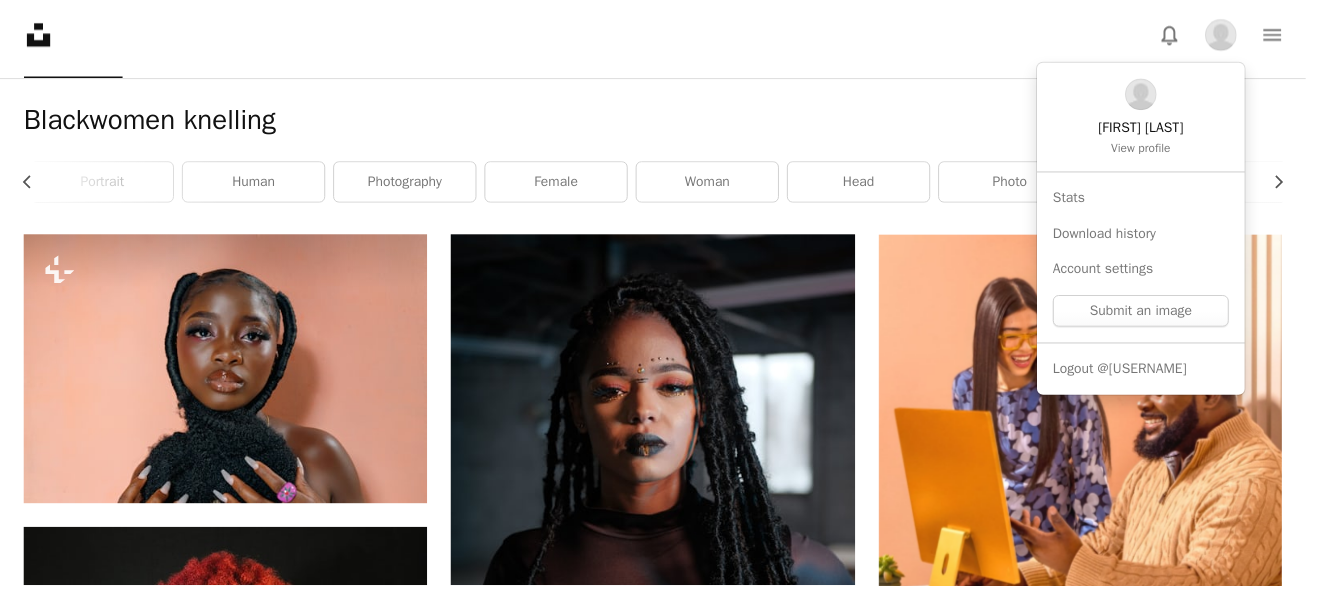 scroll, scrollTop: 317, scrollLeft: 0, axis: vertical 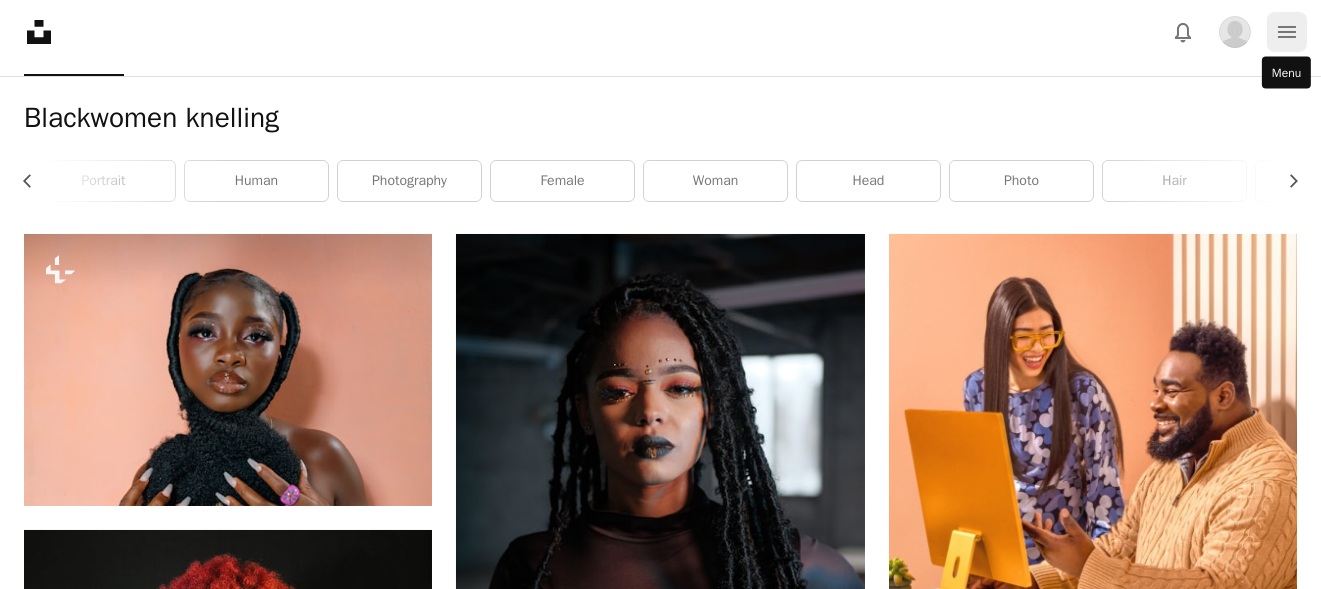 click on "navigation menu" 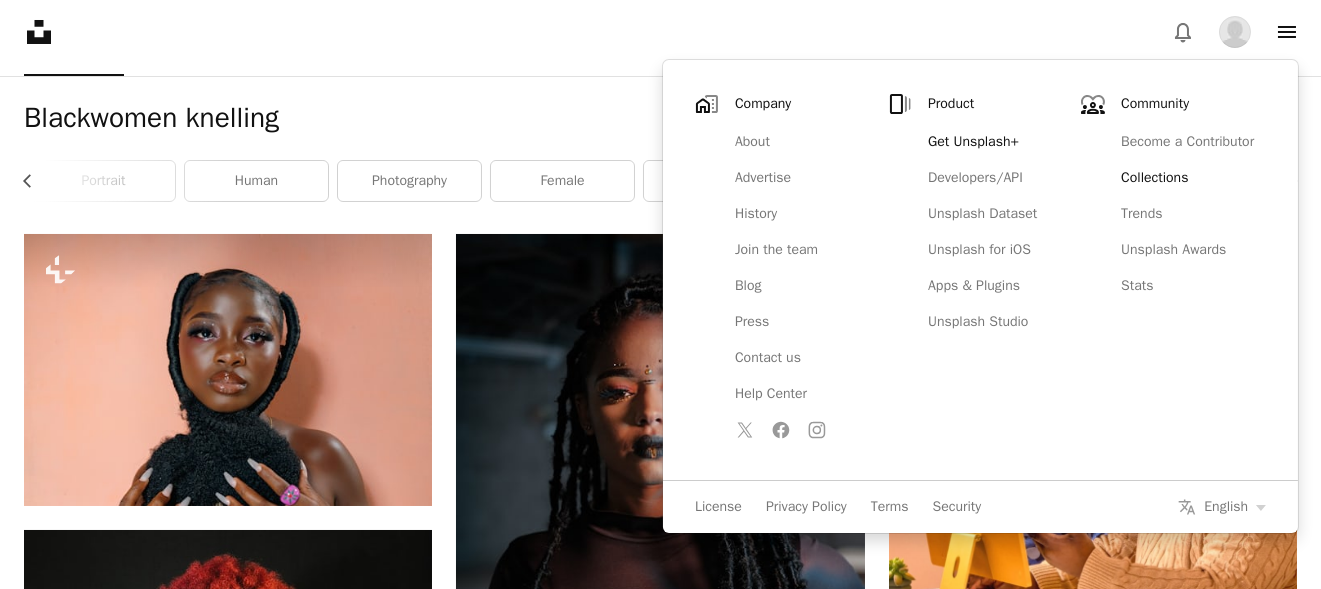click on "Collections" at bounding box center (1187, 178) 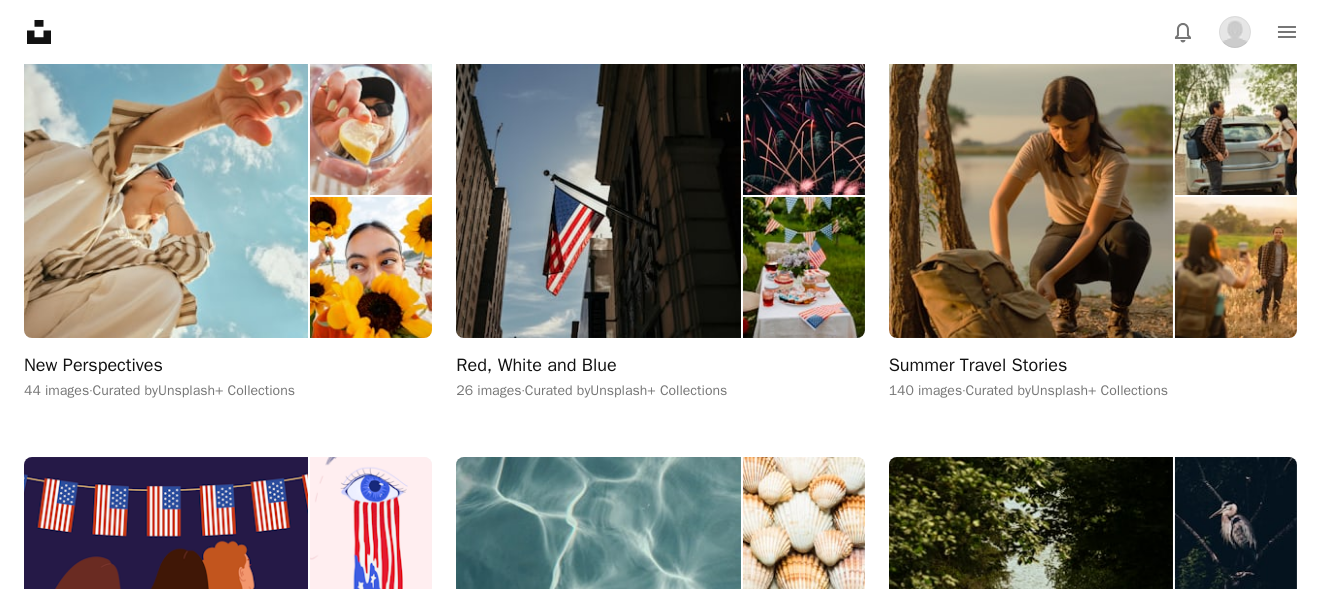 scroll, scrollTop: 0, scrollLeft: 0, axis: both 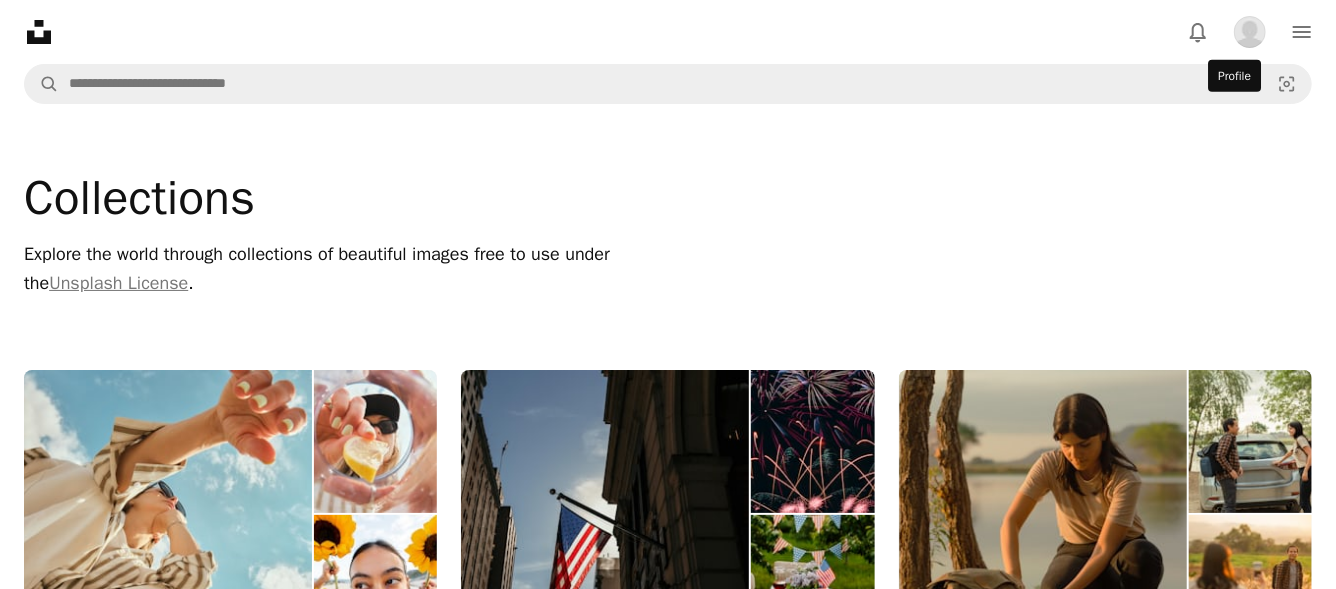 click at bounding box center (1250, 32) 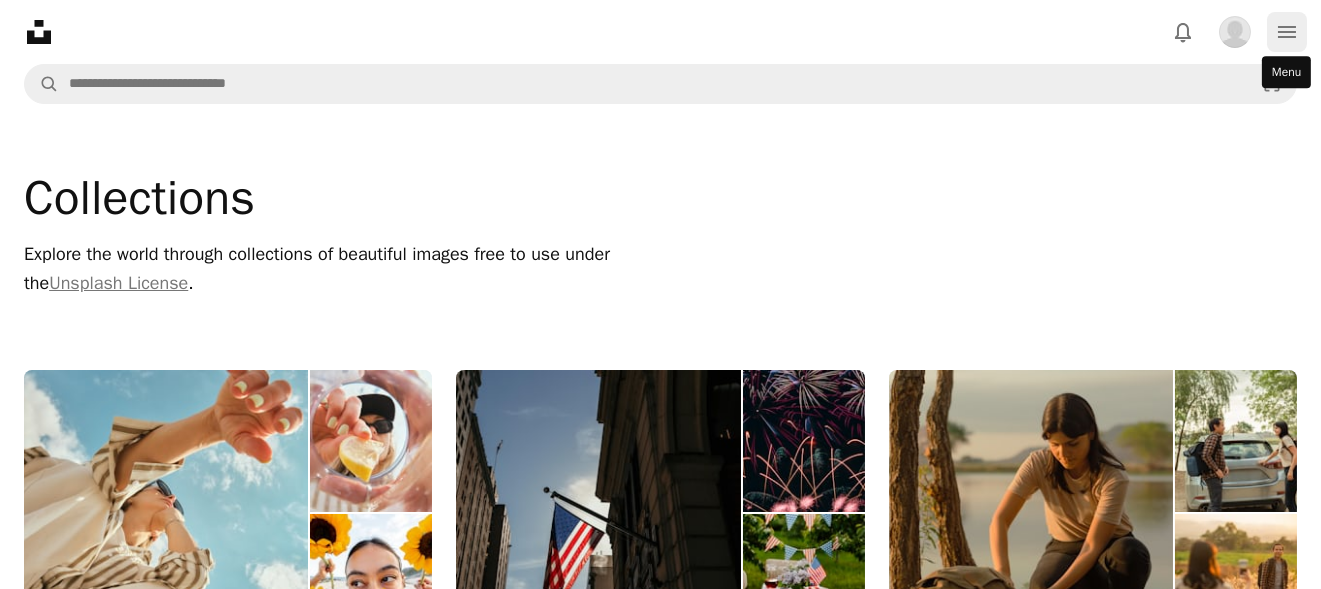 click on "navigation menu" 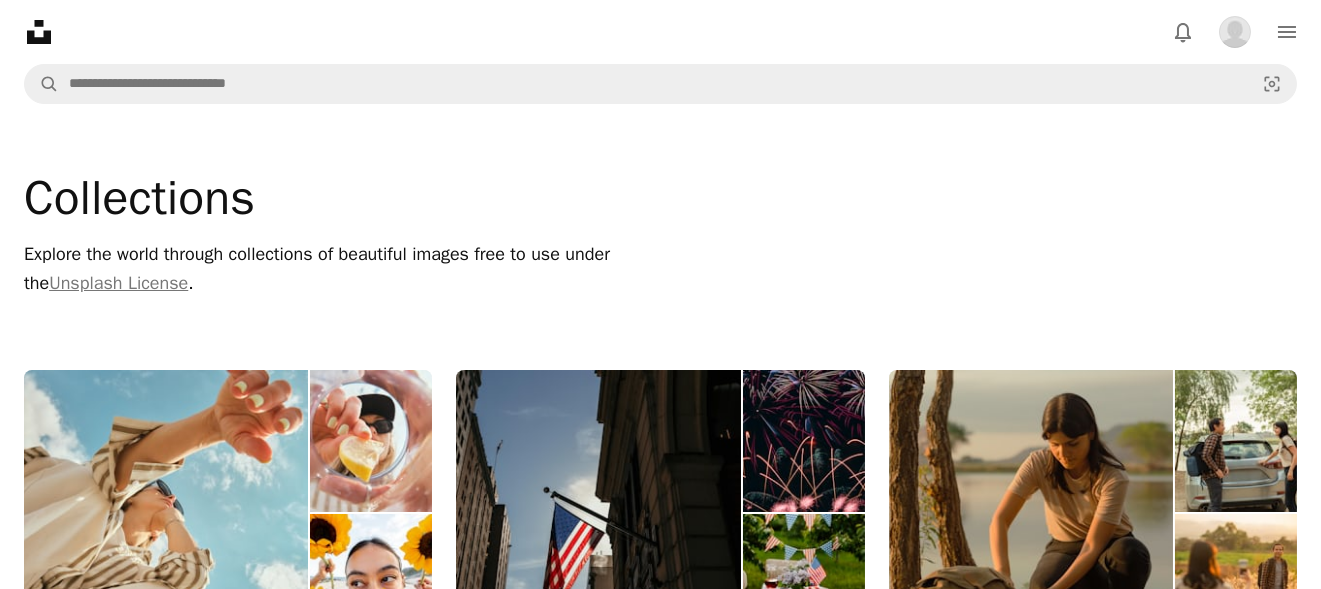 click on "Collections" at bounding box center (444, 198) 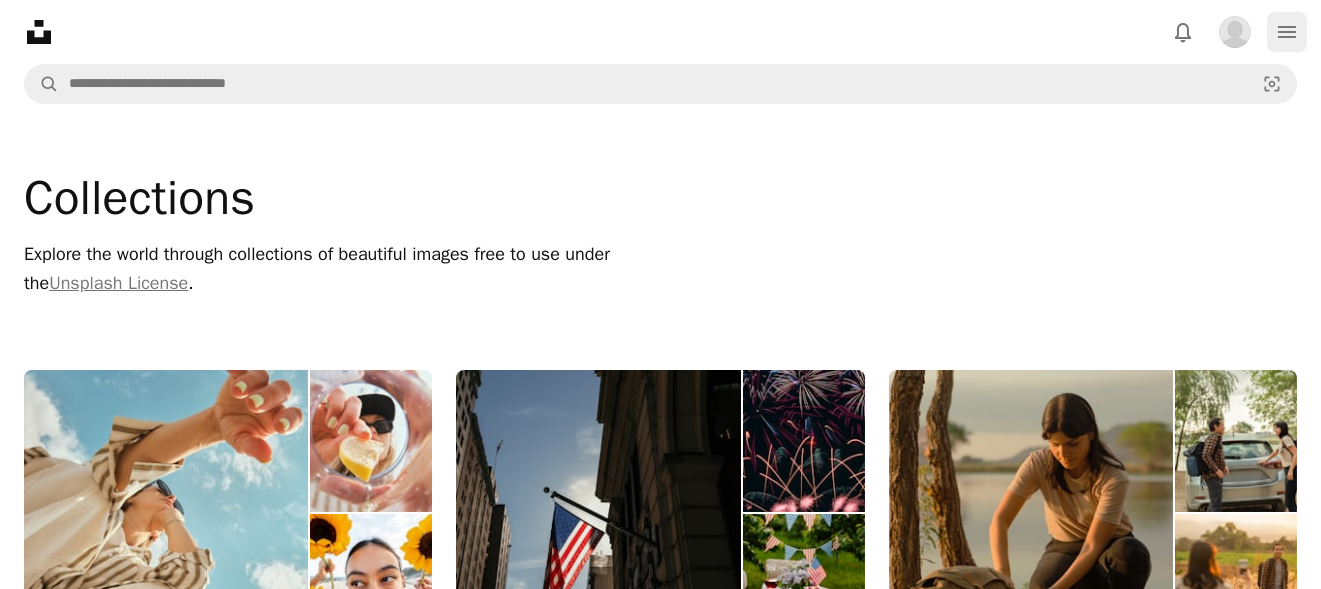 click 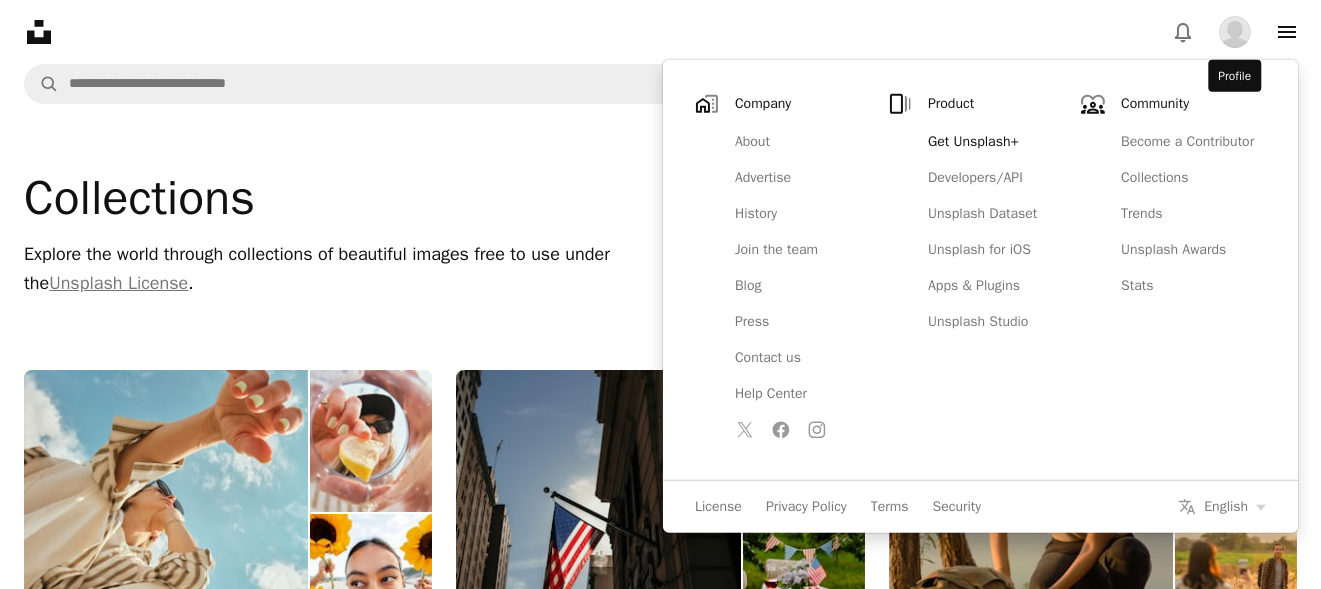 click at bounding box center [1235, 32] 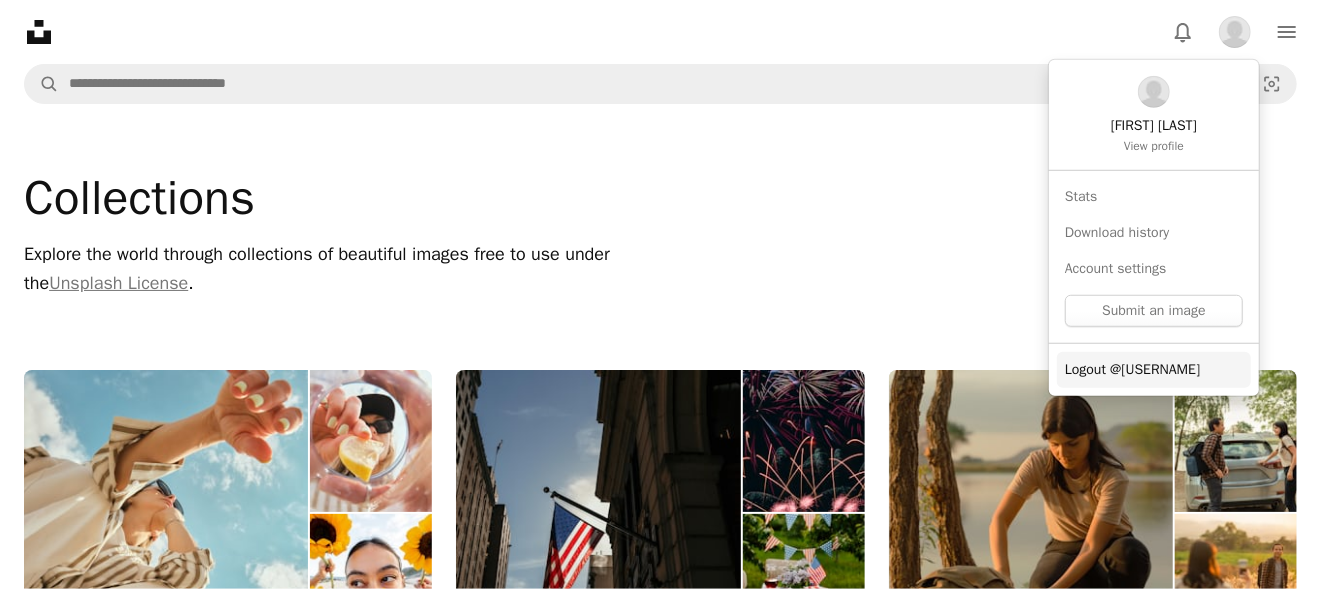 click on "Logout @[USERNAME]" at bounding box center [1132, 370] 